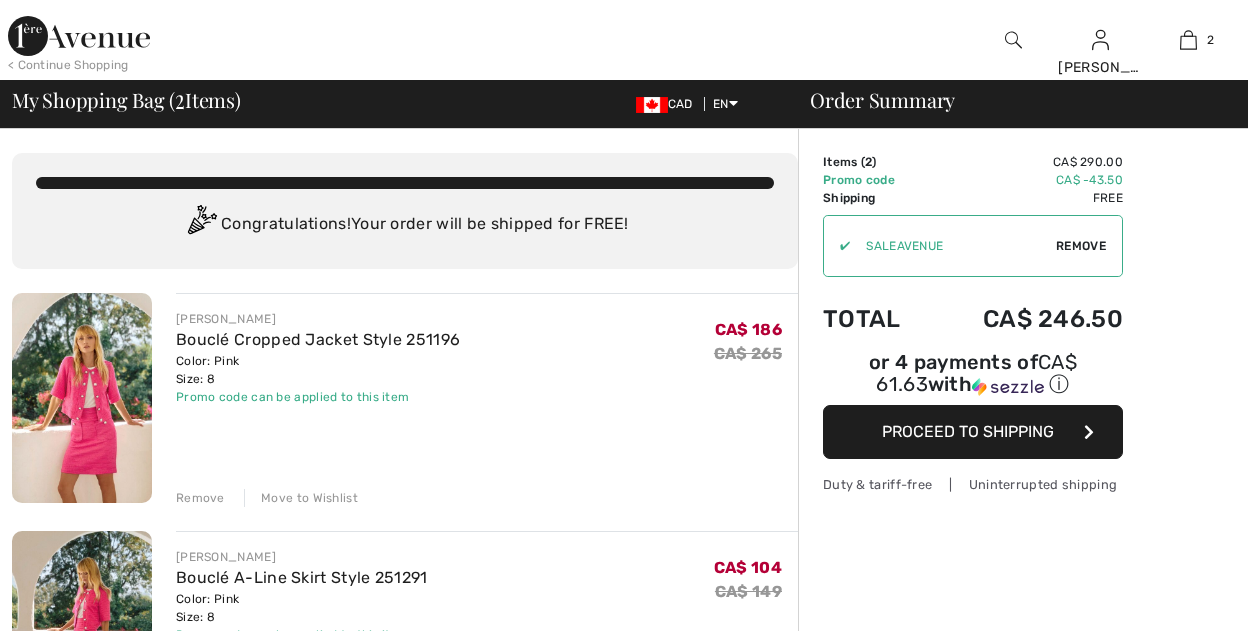 scroll, scrollTop: 0, scrollLeft: 0, axis: both 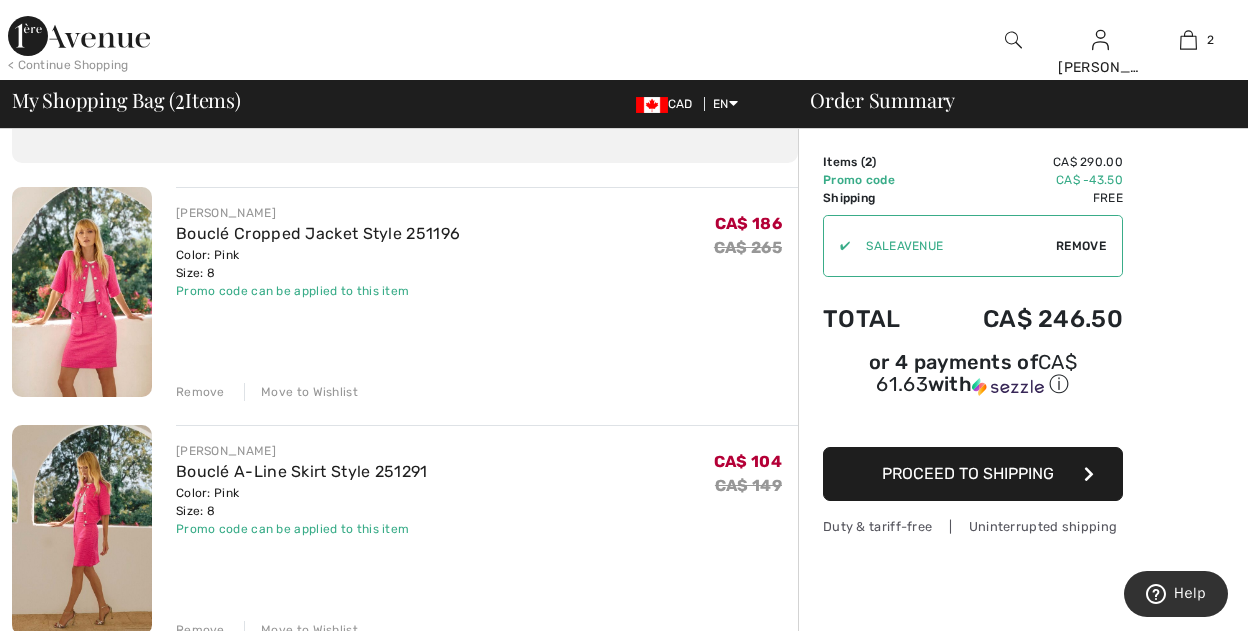 click on "Proceed to Shipping" at bounding box center [968, 473] 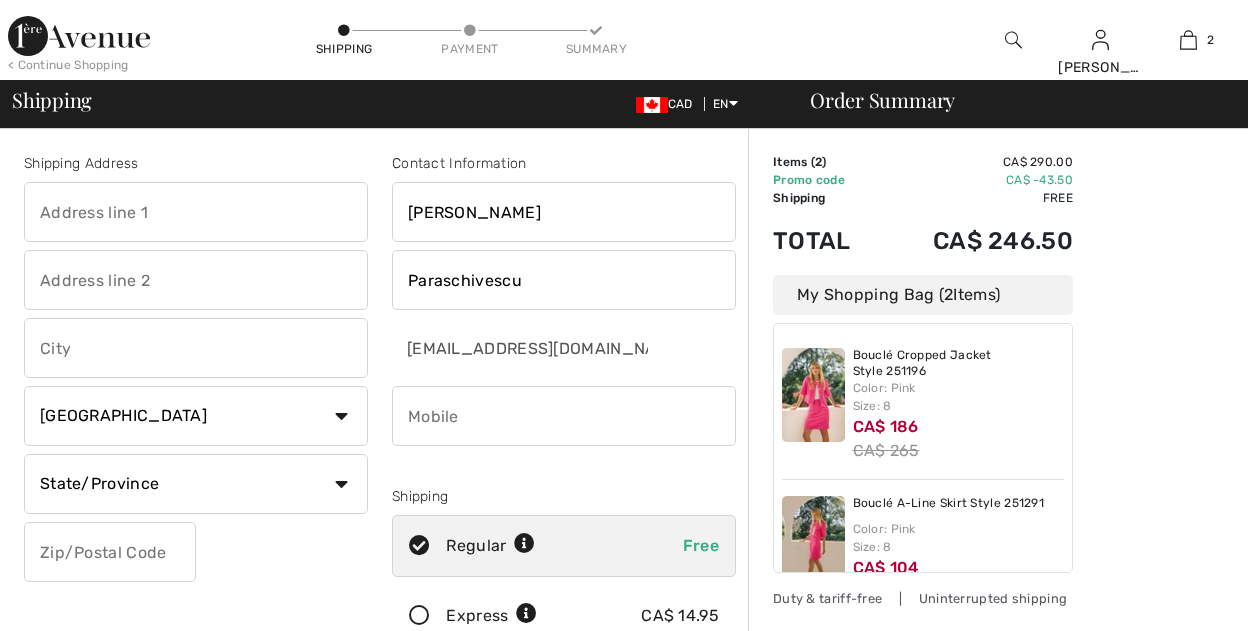 scroll, scrollTop: 0, scrollLeft: 0, axis: both 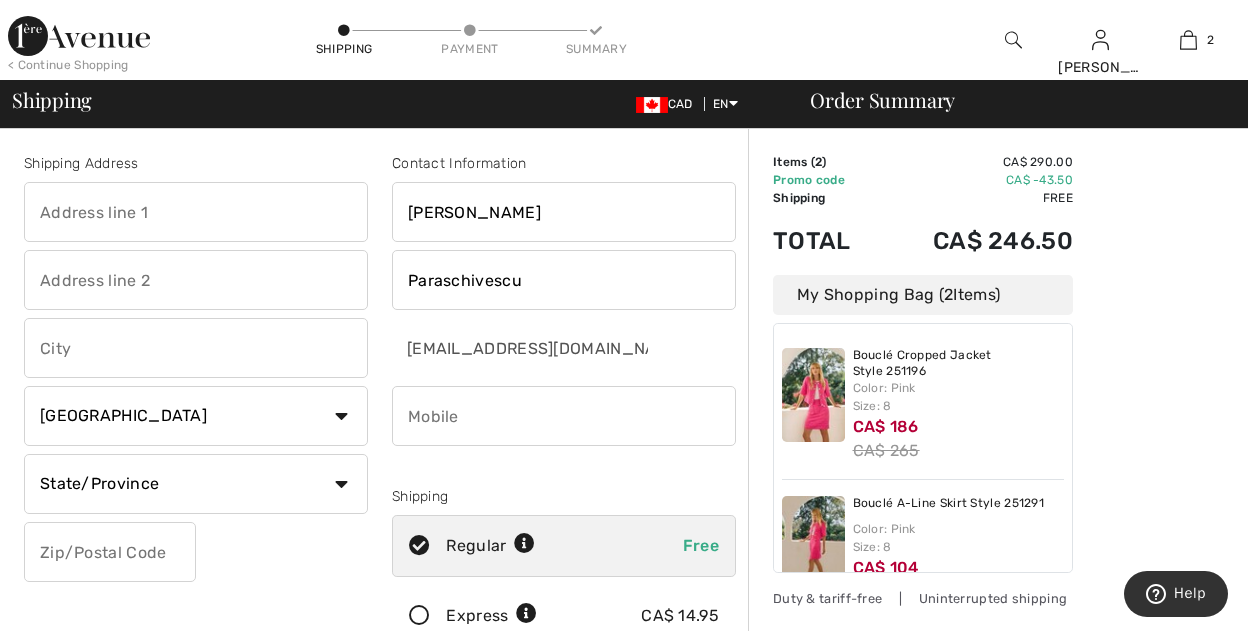 click at bounding box center [196, 212] 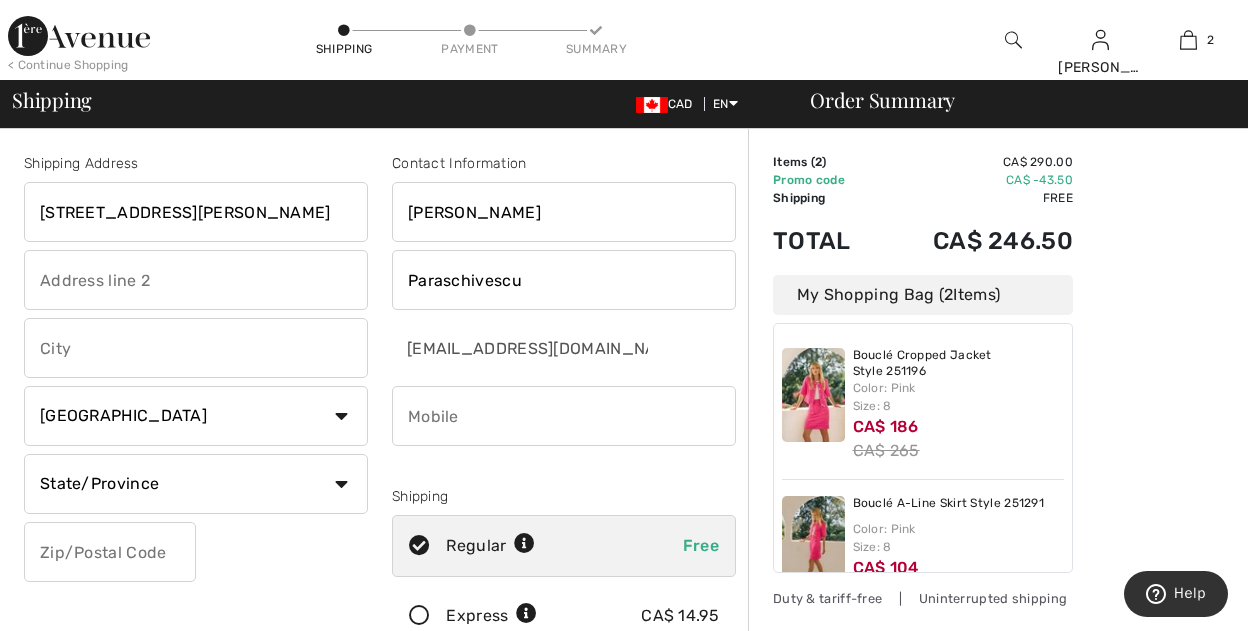 type on "385 rue Santerre" 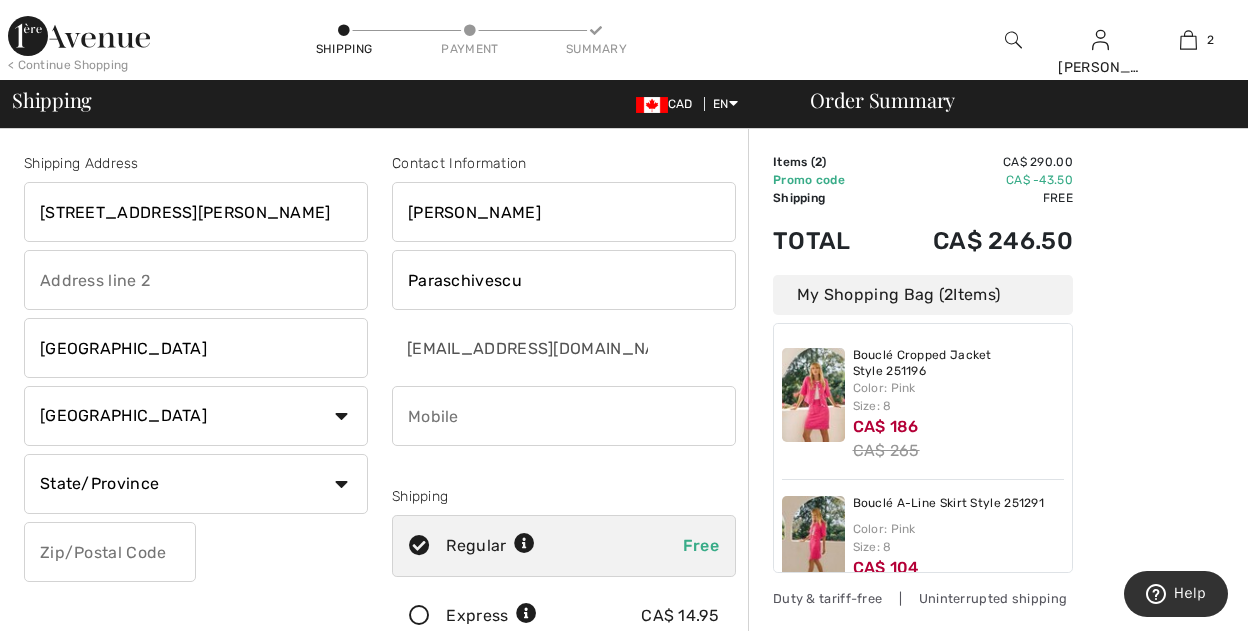 type on "Laval" 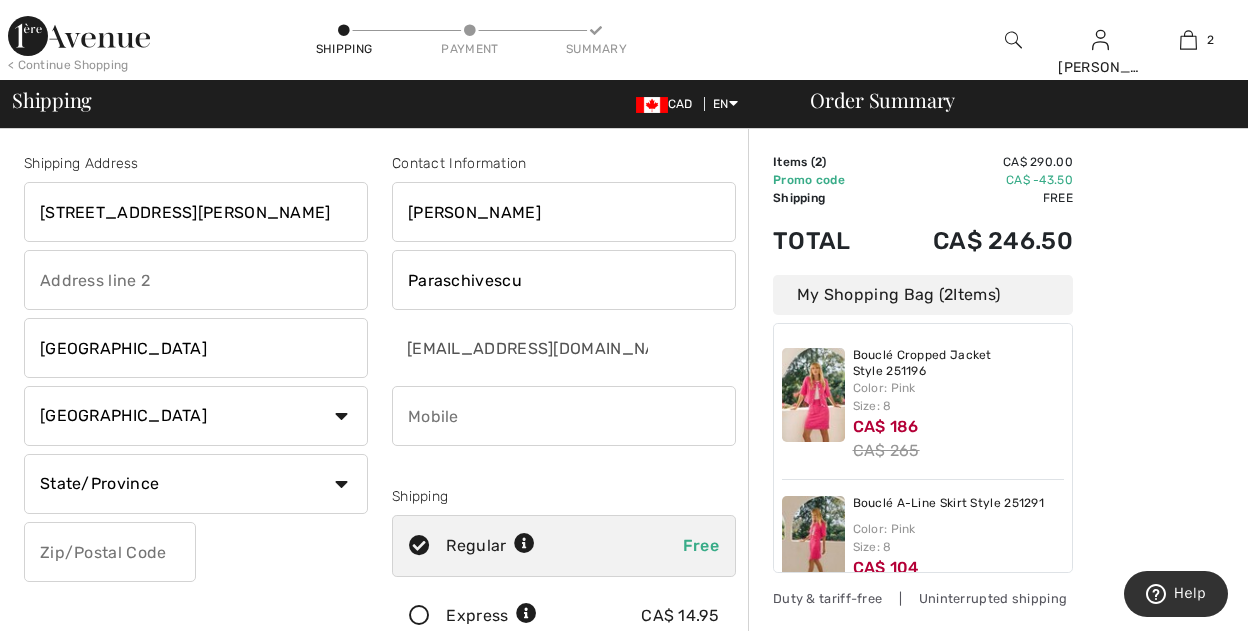 click on "State/Province
Alberta
British Columbia
Manitoba
New Brunswick
Newfoundland and Labrador
Northwest Territories
Nova Scotia
Nunavut
Ontario
Prince Edward Island
Quebec
Saskatchewan
Yukon" at bounding box center [196, 484] 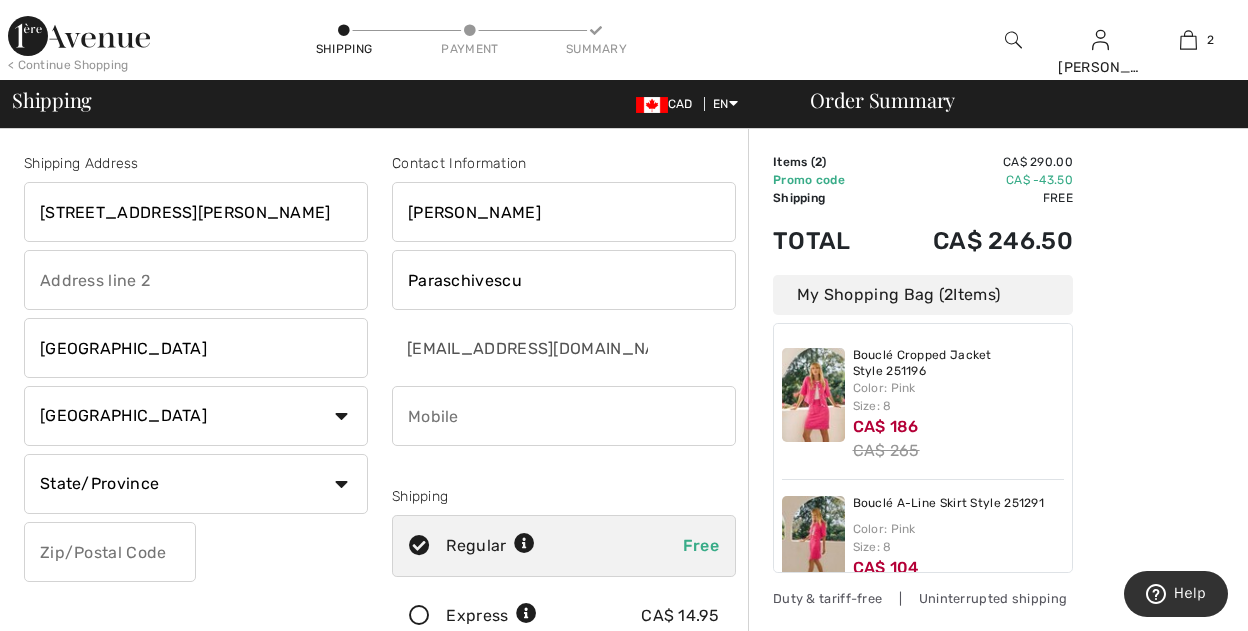 select on "QC" 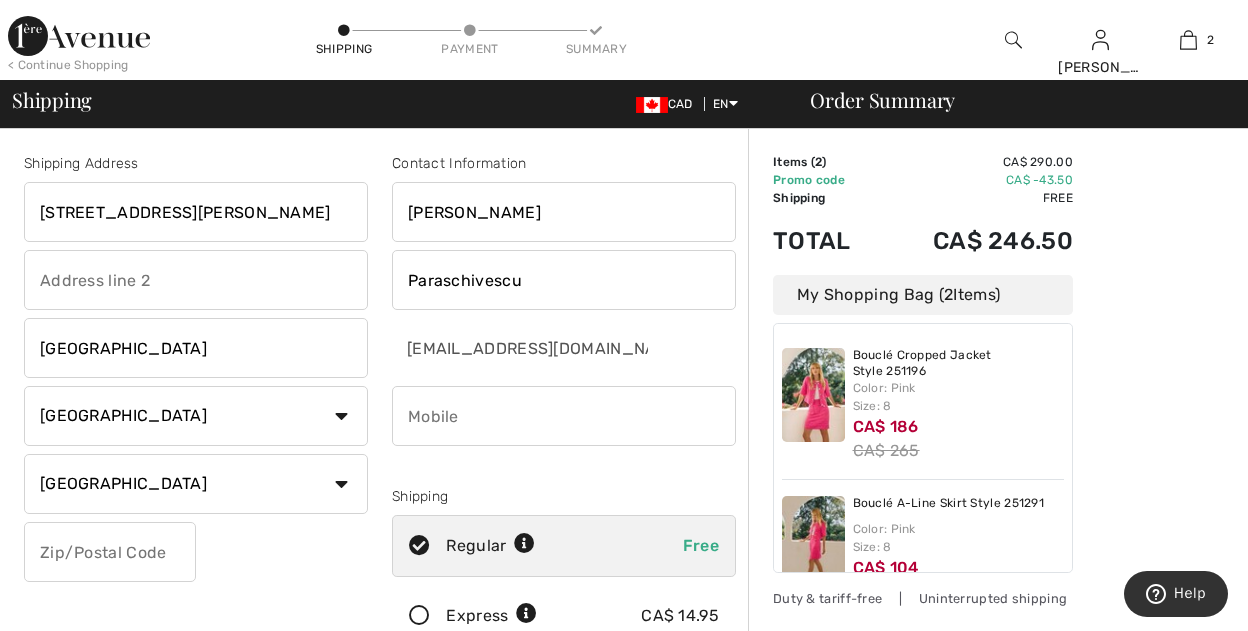 click on "Quebec" at bounding box center [0, 0] 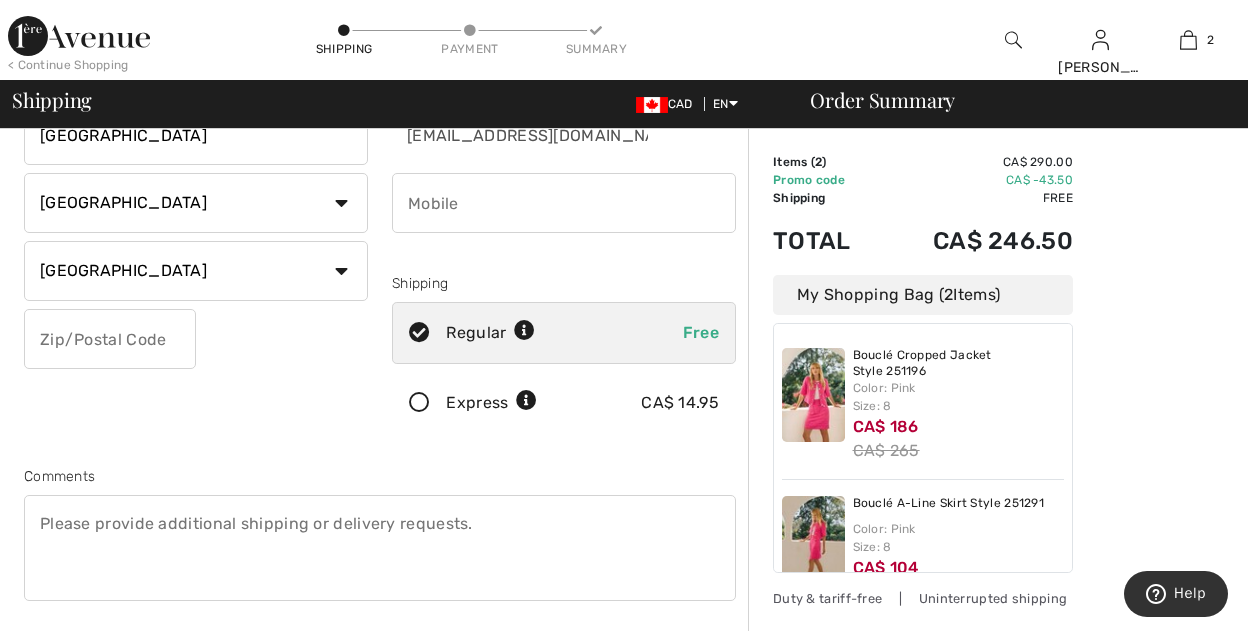 scroll, scrollTop: 0, scrollLeft: 0, axis: both 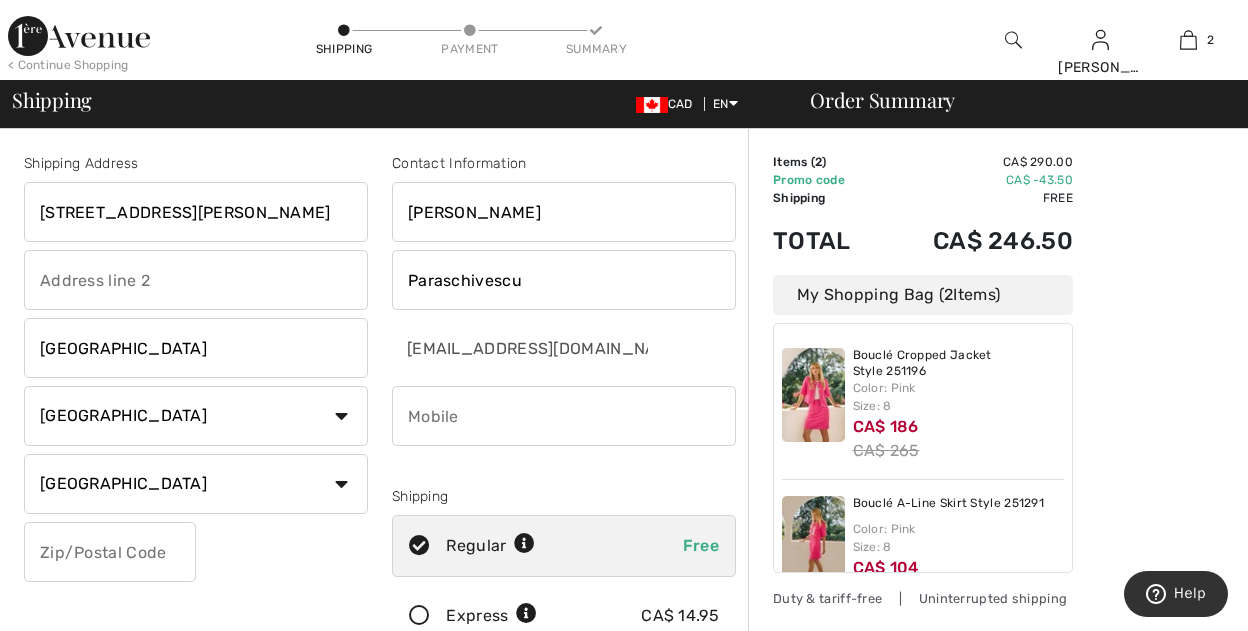 click at bounding box center [110, 552] 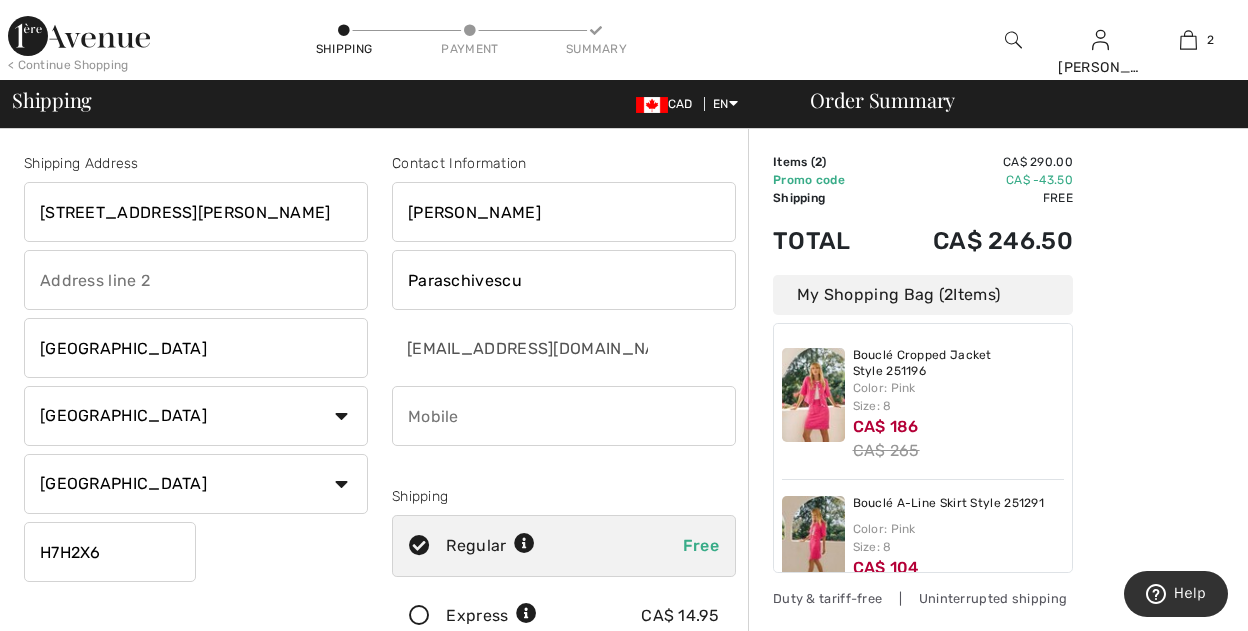 type on "H7H2X6" 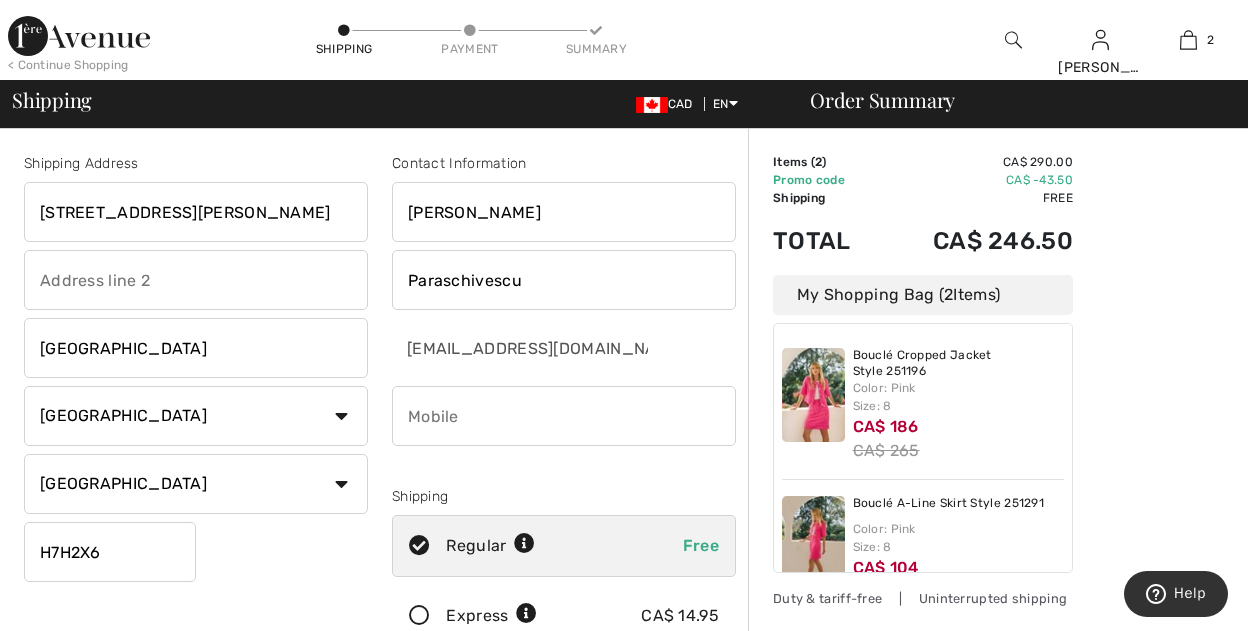 click at bounding box center (564, 416) 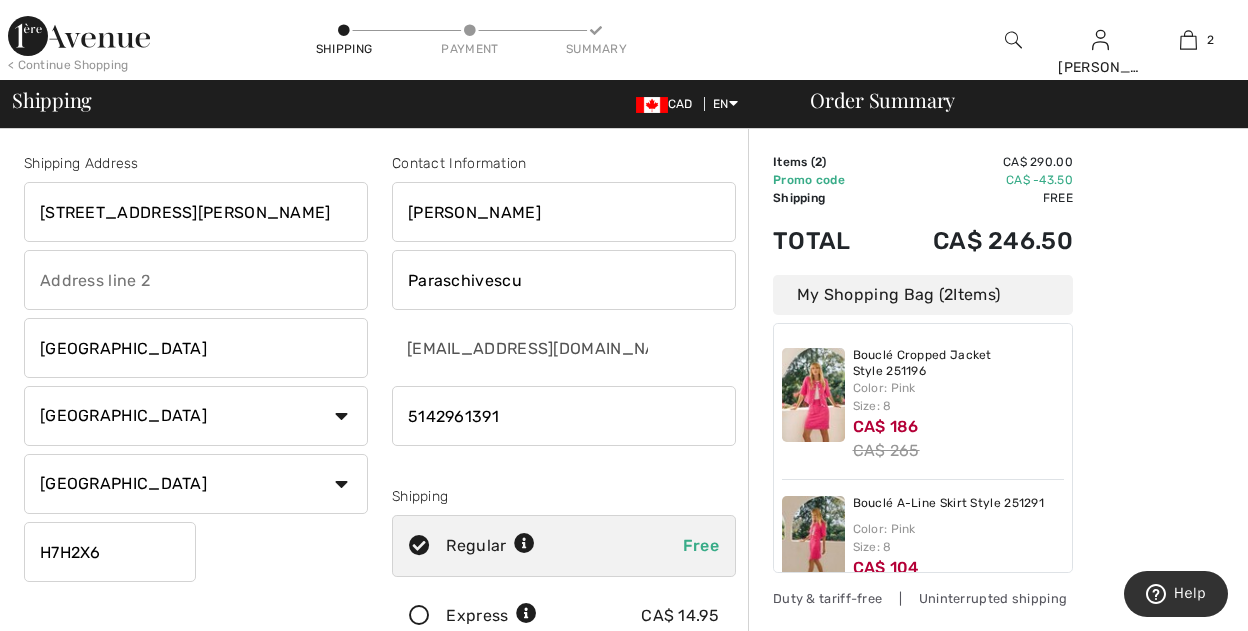 type on "5142961391" 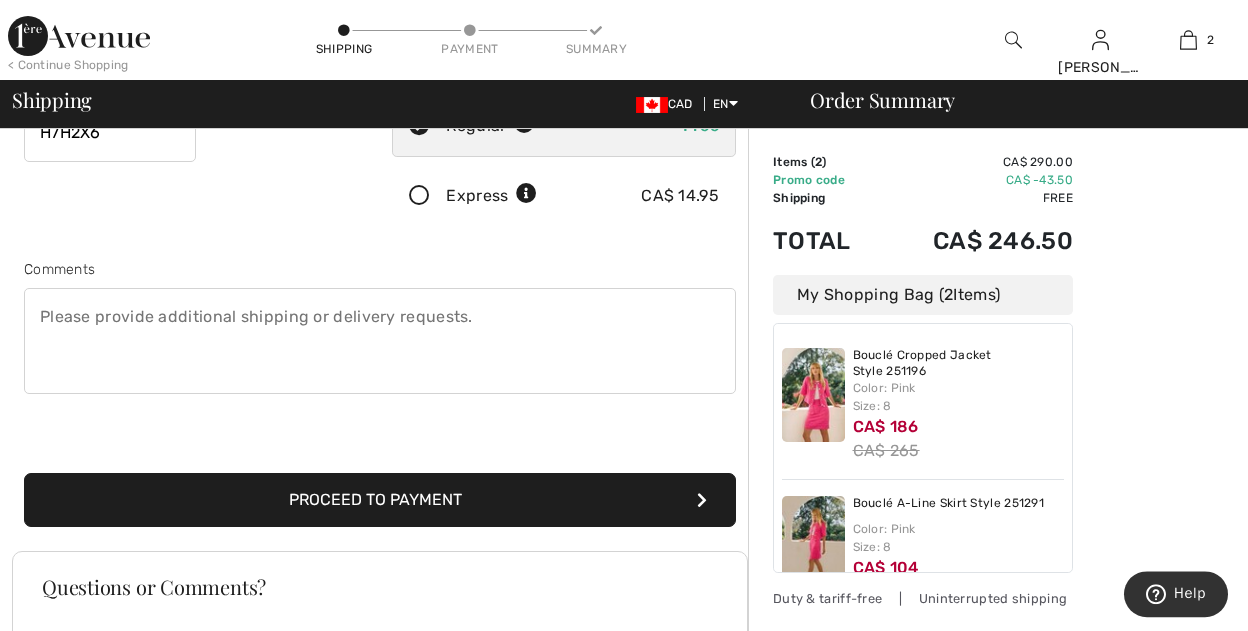 scroll, scrollTop: 533, scrollLeft: 0, axis: vertical 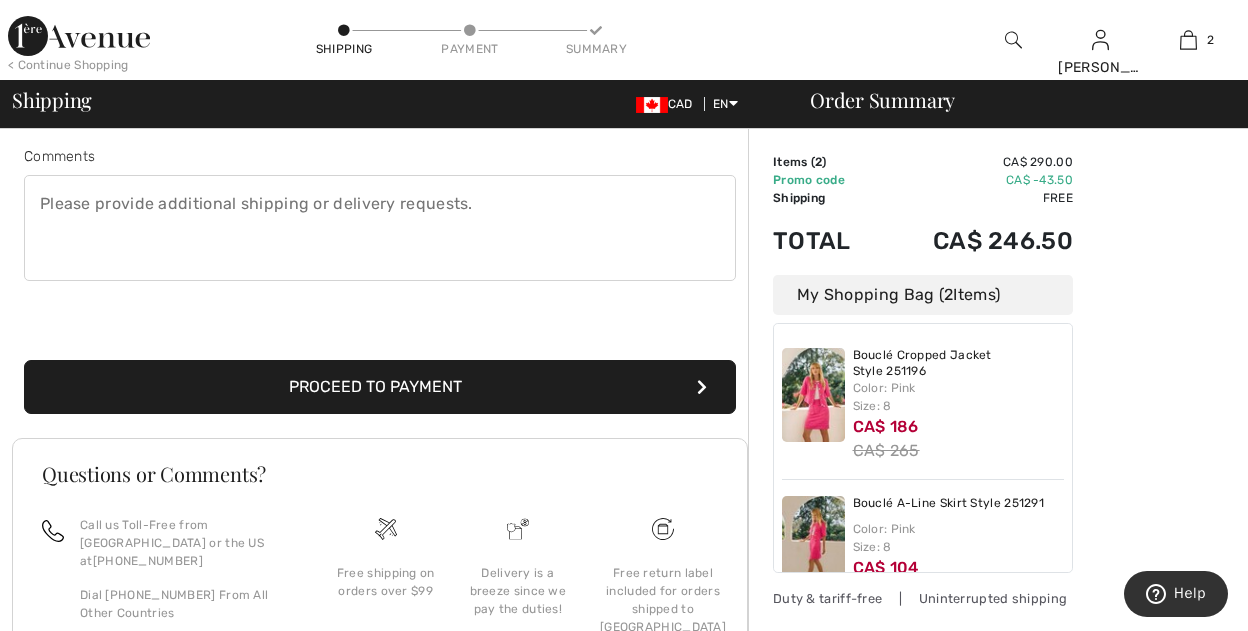 click on "Proceed to Payment" at bounding box center [380, 387] 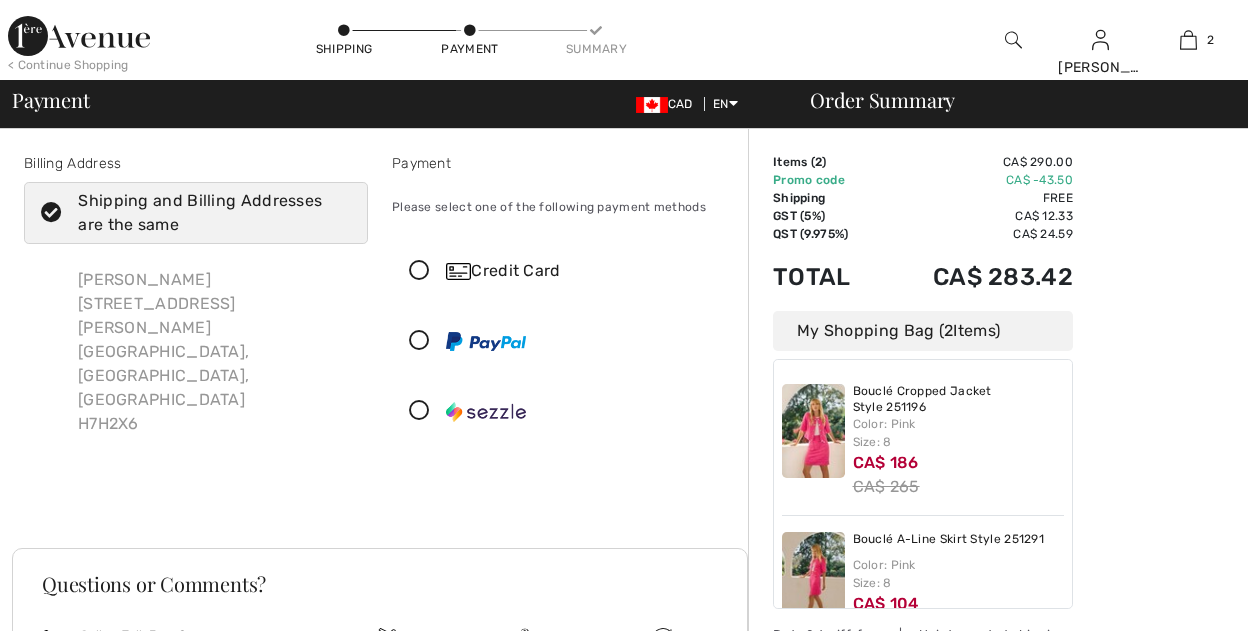 scroll, scrollTop: 0, scrollLeft: 0, axis: both 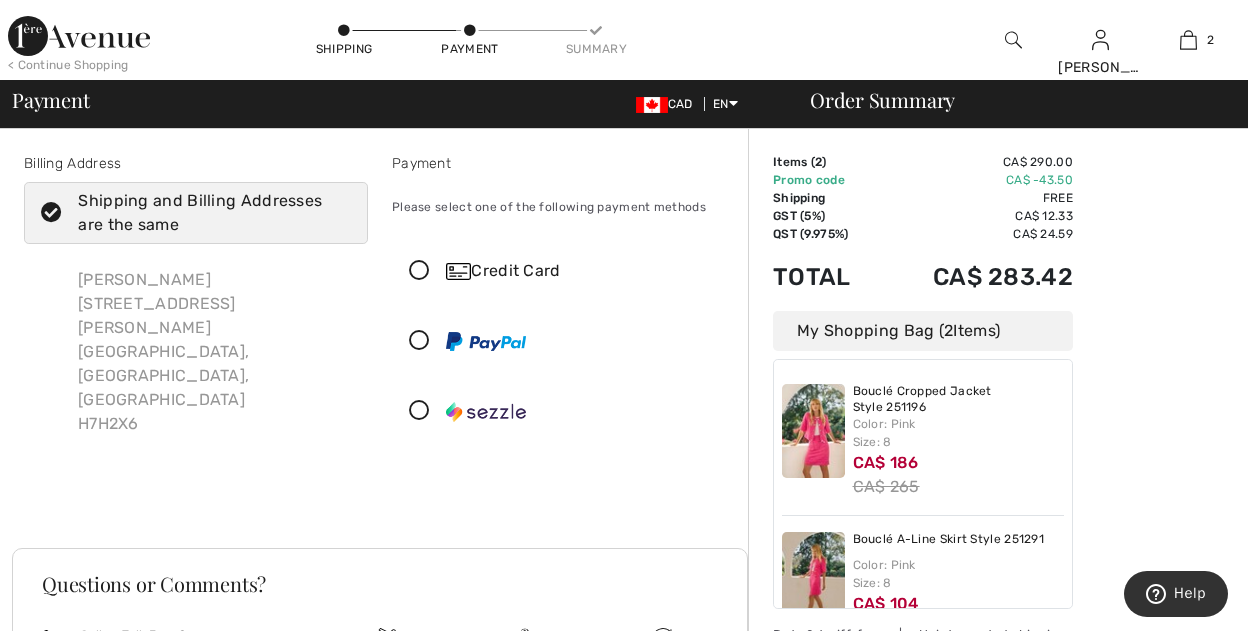 click at bounding box center (419, 411) 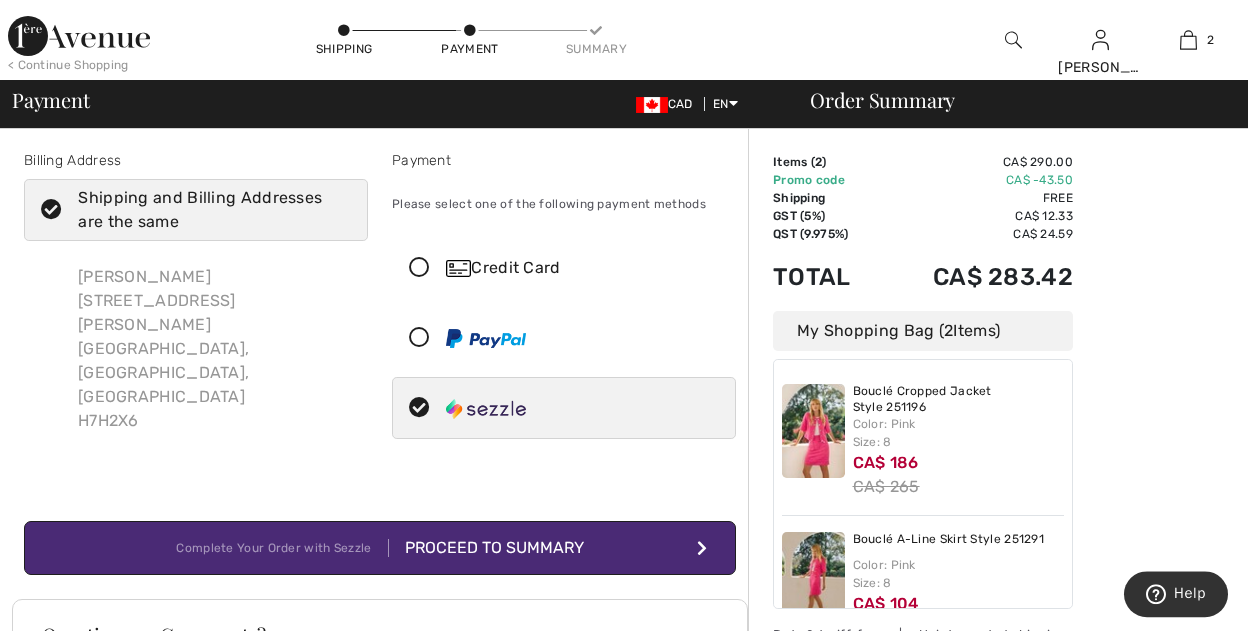 scroll, scrollTop: 0, scrollLeft: 0, axis: both 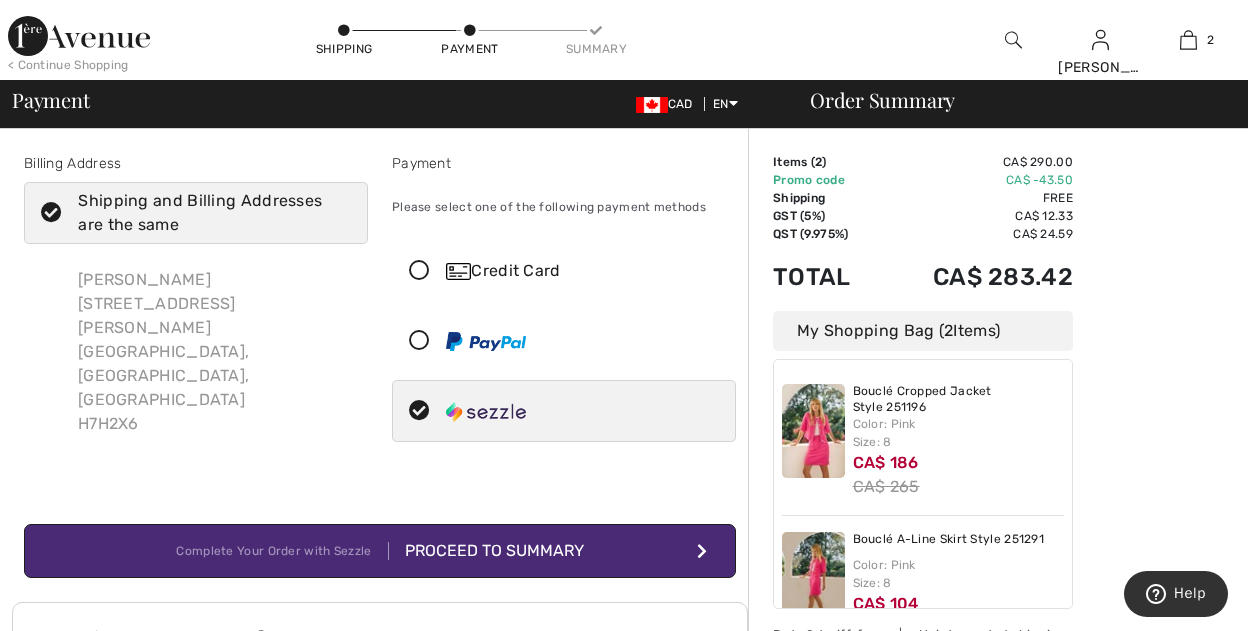 click on "Proceed to Summary" at bounding box center (486, 551) 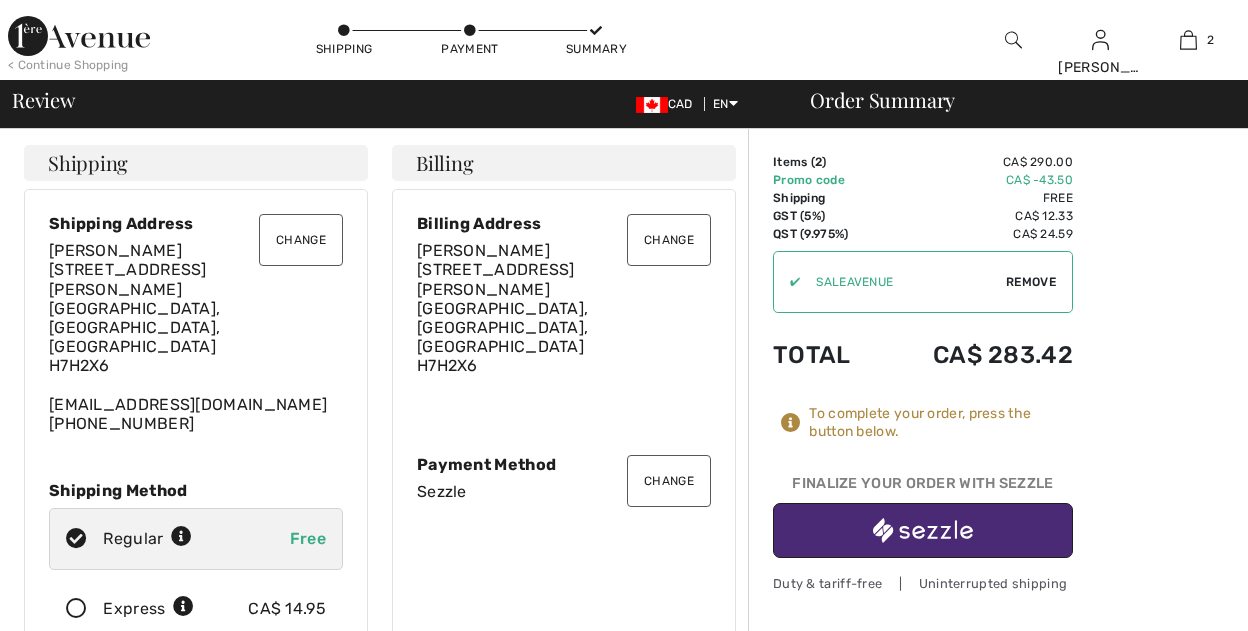 scroll, scrollTop: 0, scrollLeft: 0, axis: both 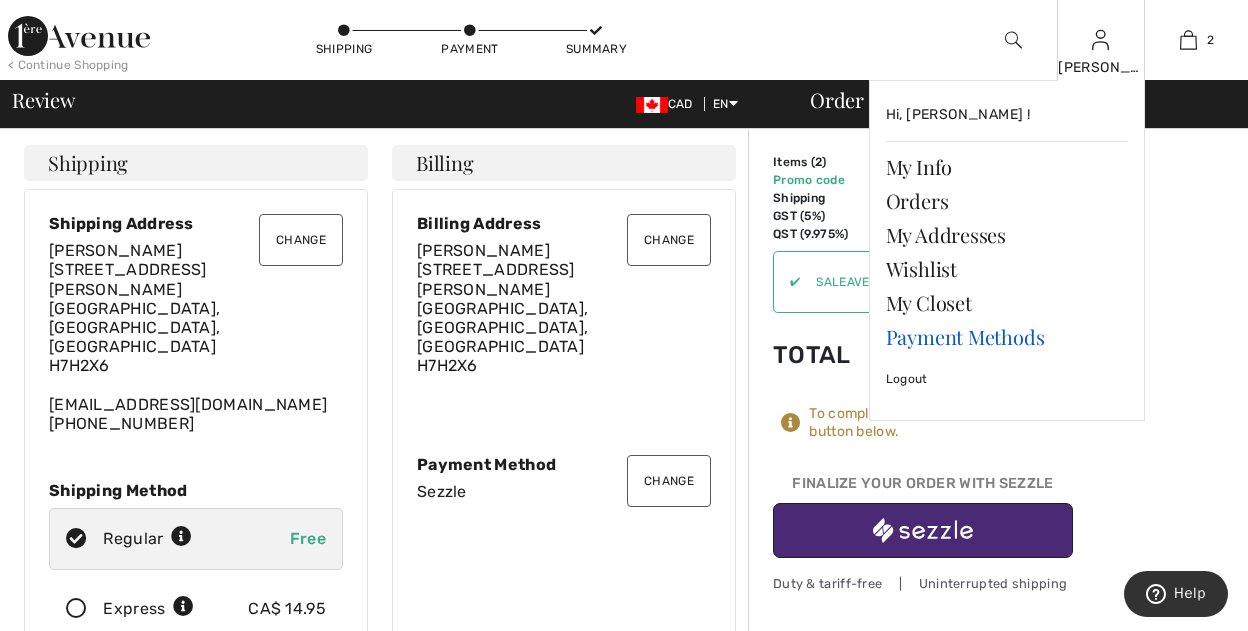 click on "Payment Methods" at bounding box center (1007, 337) 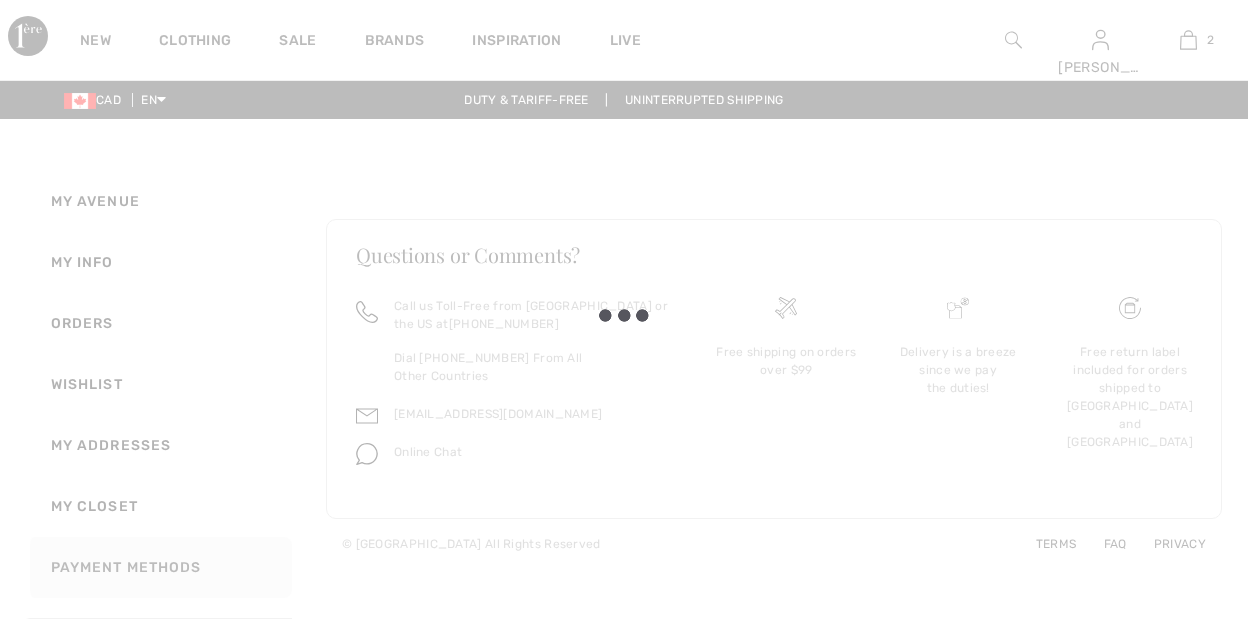 scroll, scrollTop: 0, scrollLeft: 0, axis: both 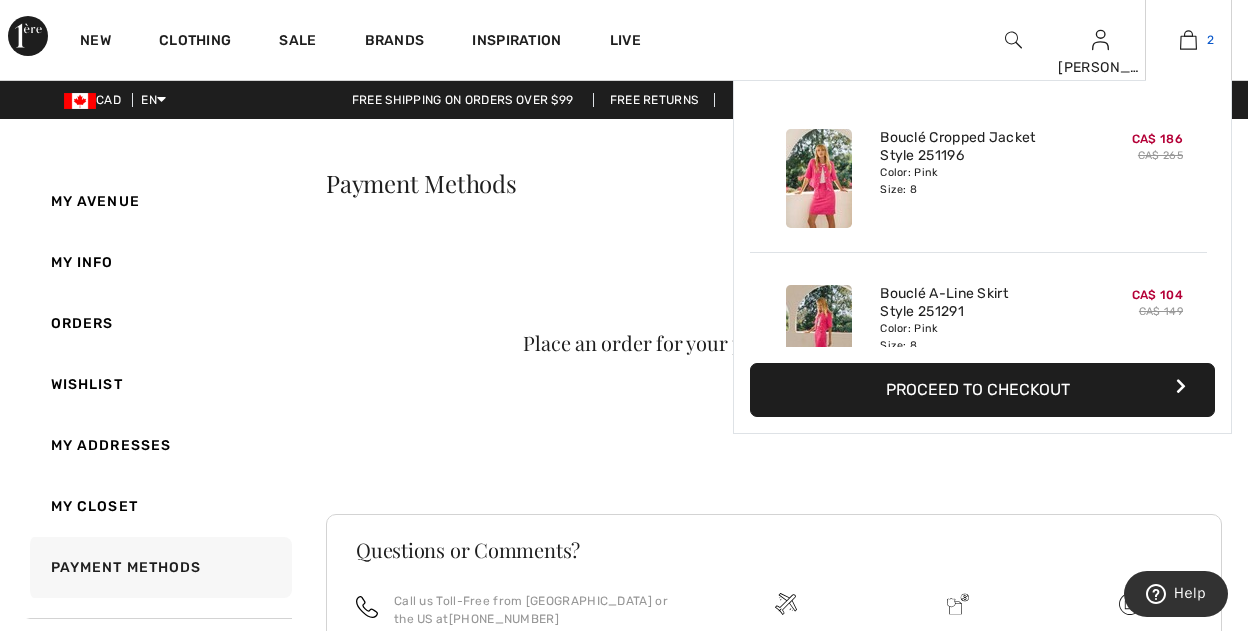 click on "2" at bounding box center (1188, 40) 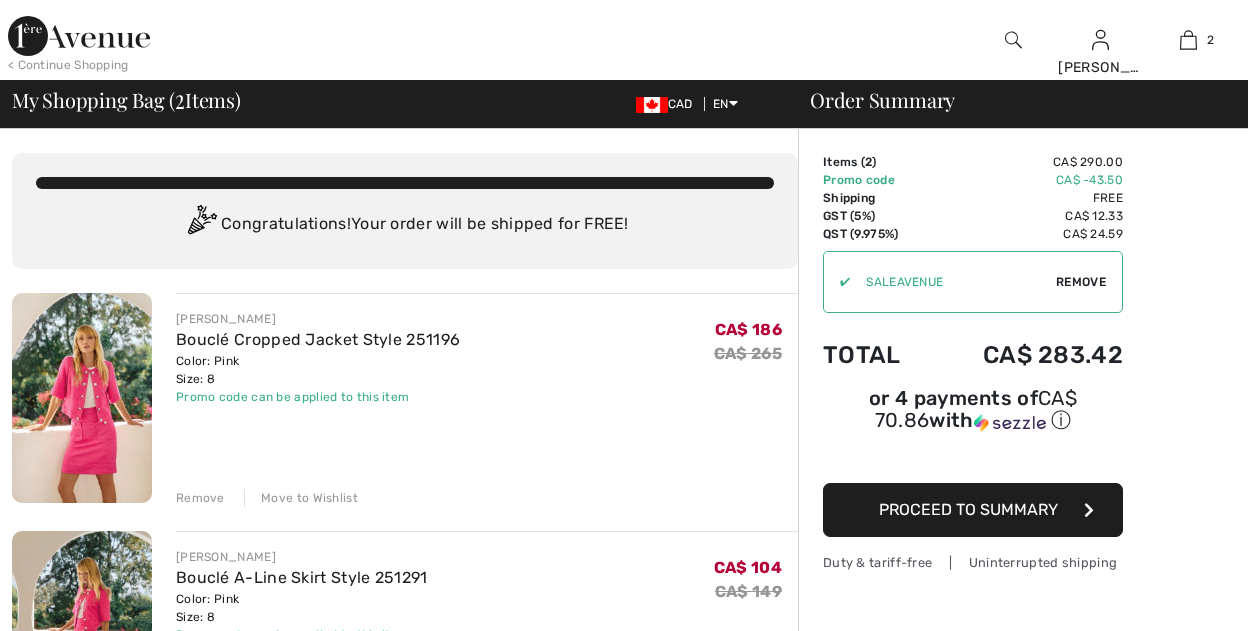 scroll, scrollTop: 0, scrollLeft: 0, axis: both 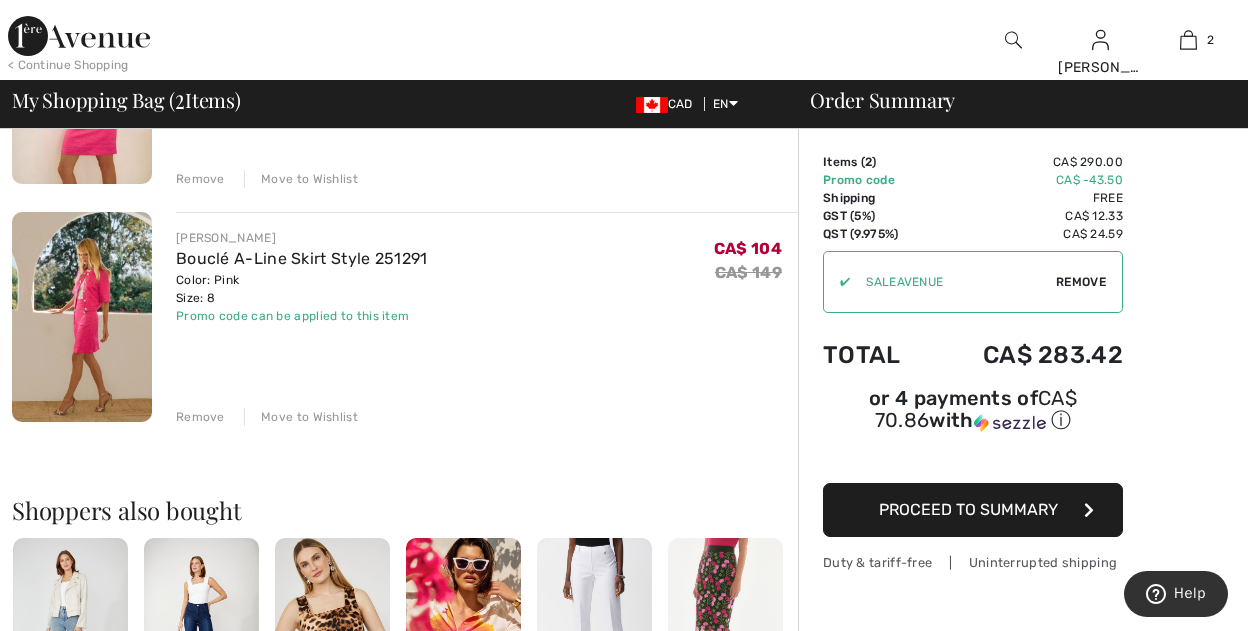 click on "Proceed to Summary" at bounding box center (968, 509) 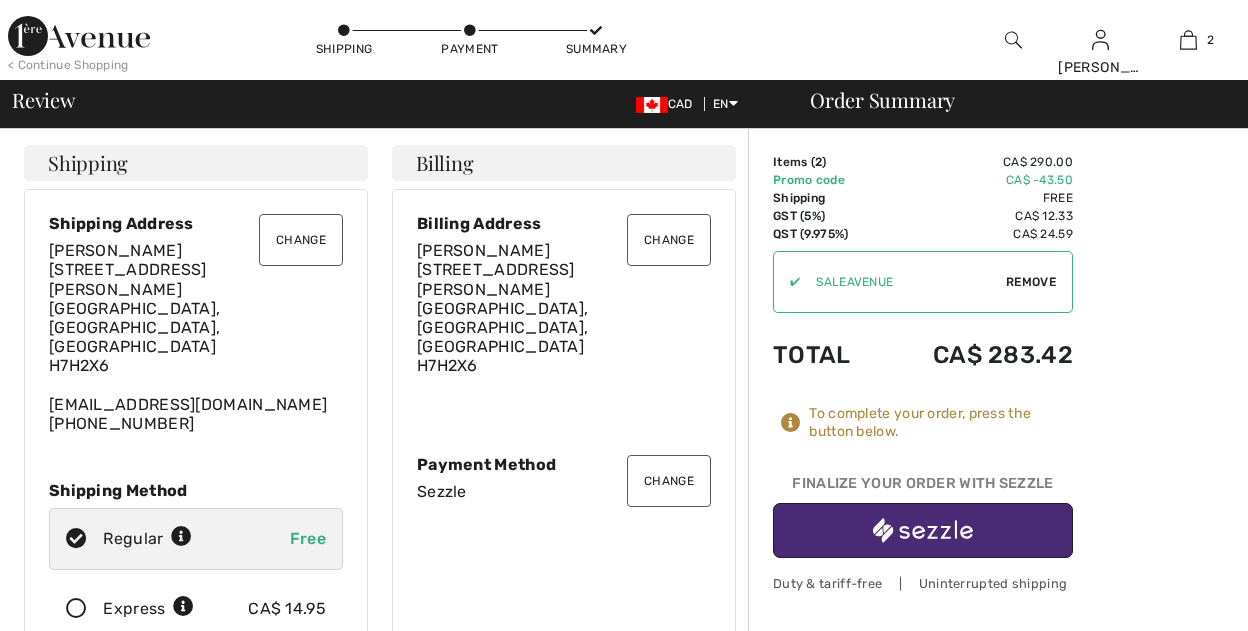 scroll, scrollTop: 0, scrollLeft: 0, axis: both 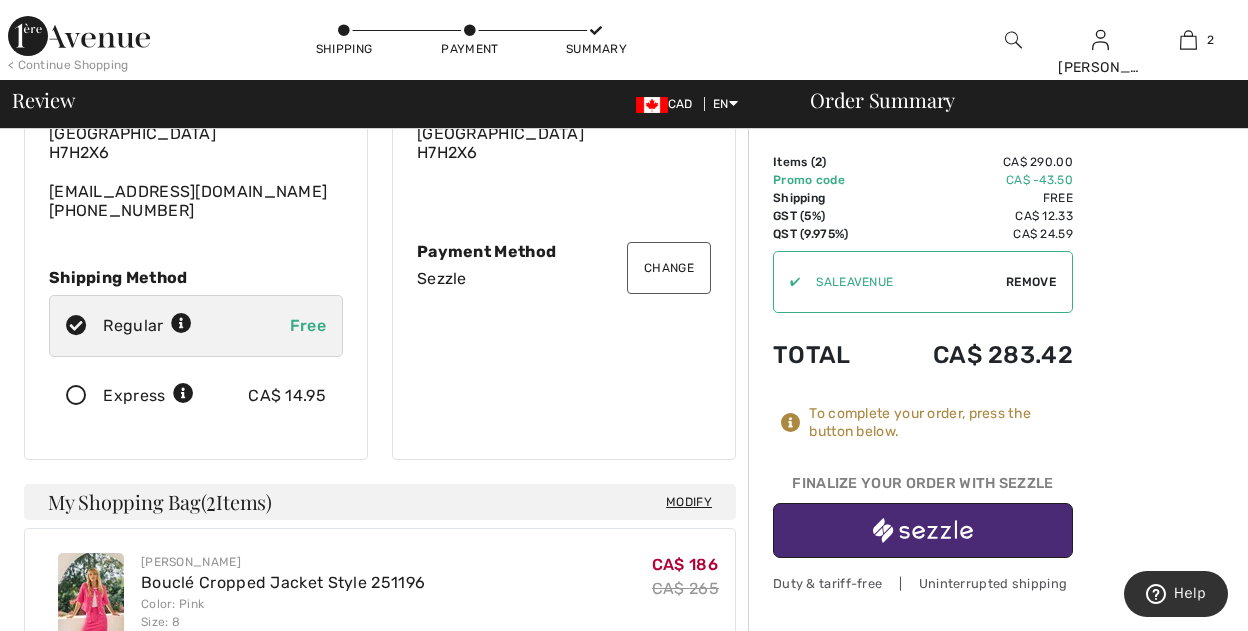 click at bounding box center [791, 423] 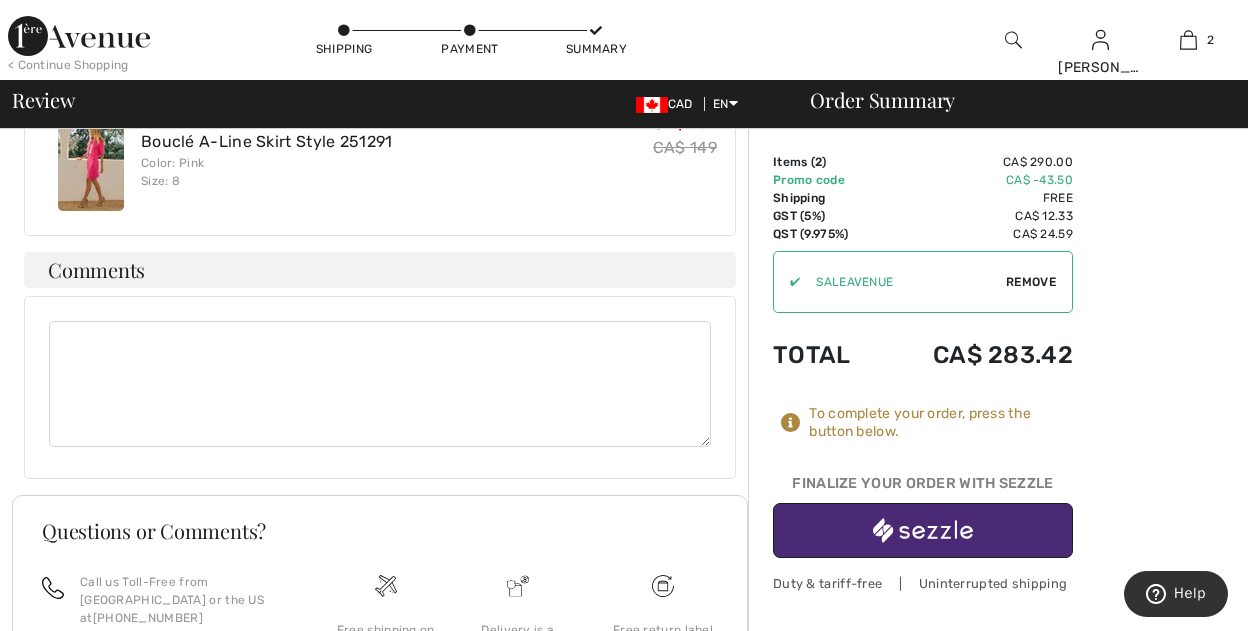 scroll, scrollTop: 852, scrollLeft: 0, axis: vertical 